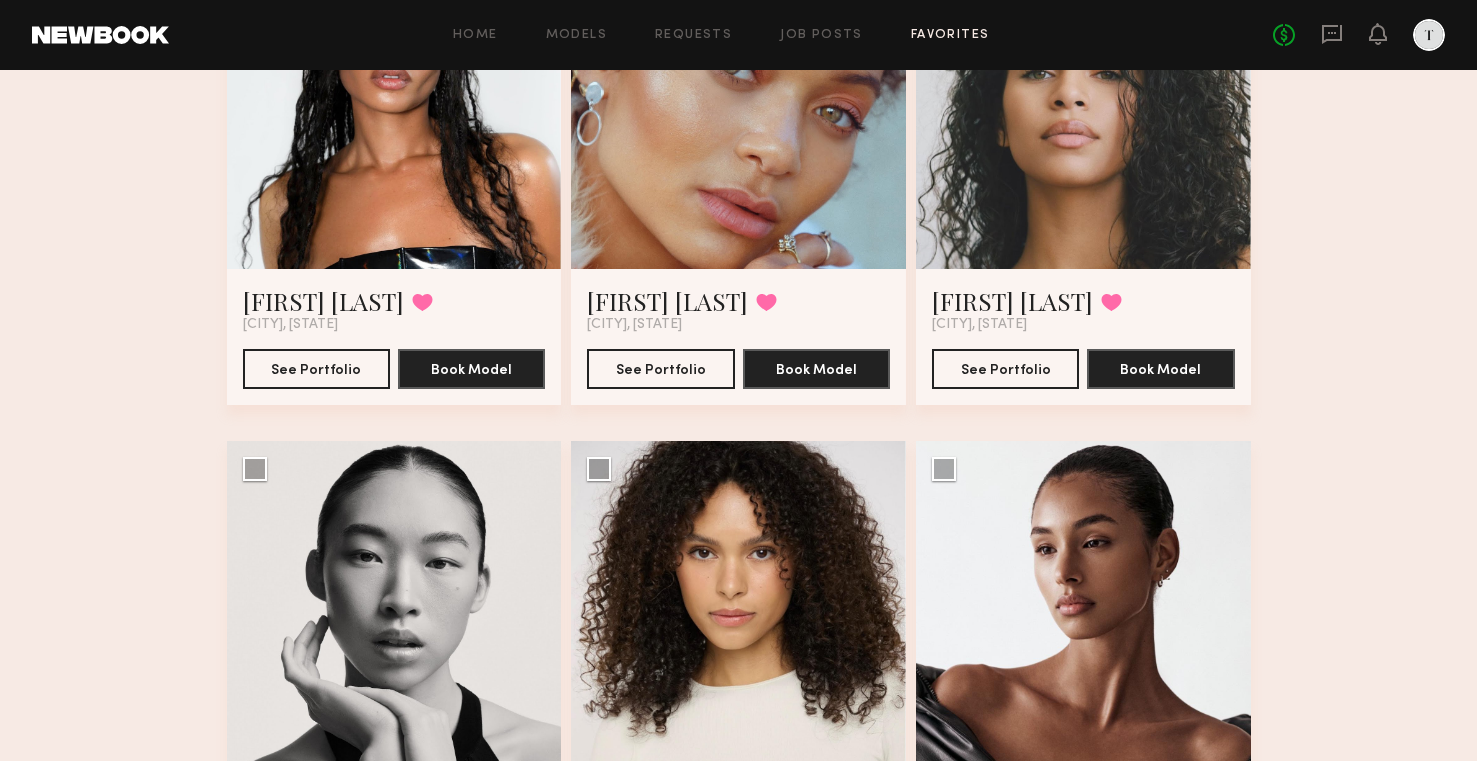 scroll, scrollTop: 0, scrollLeft: 0, axis: both 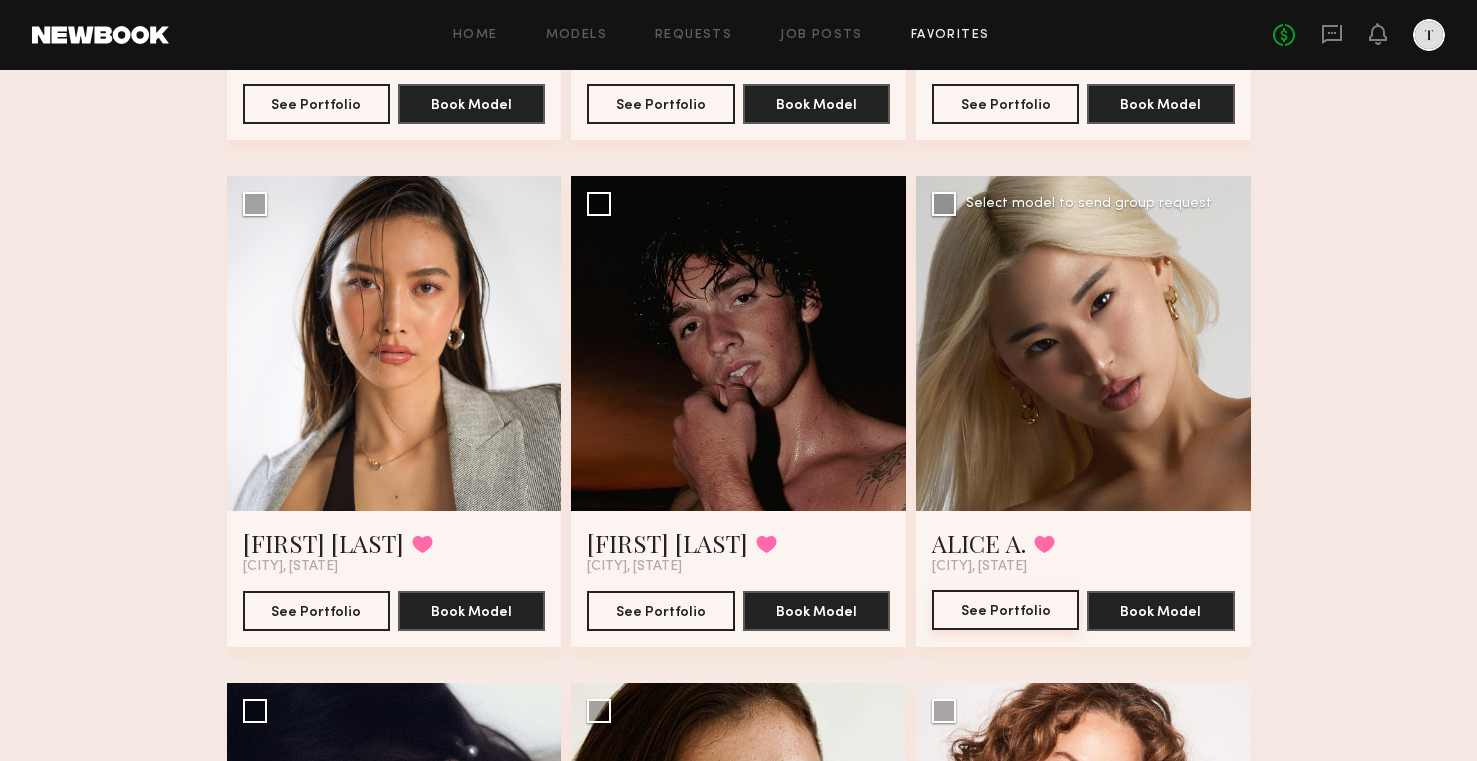 click on "See Portfolio" 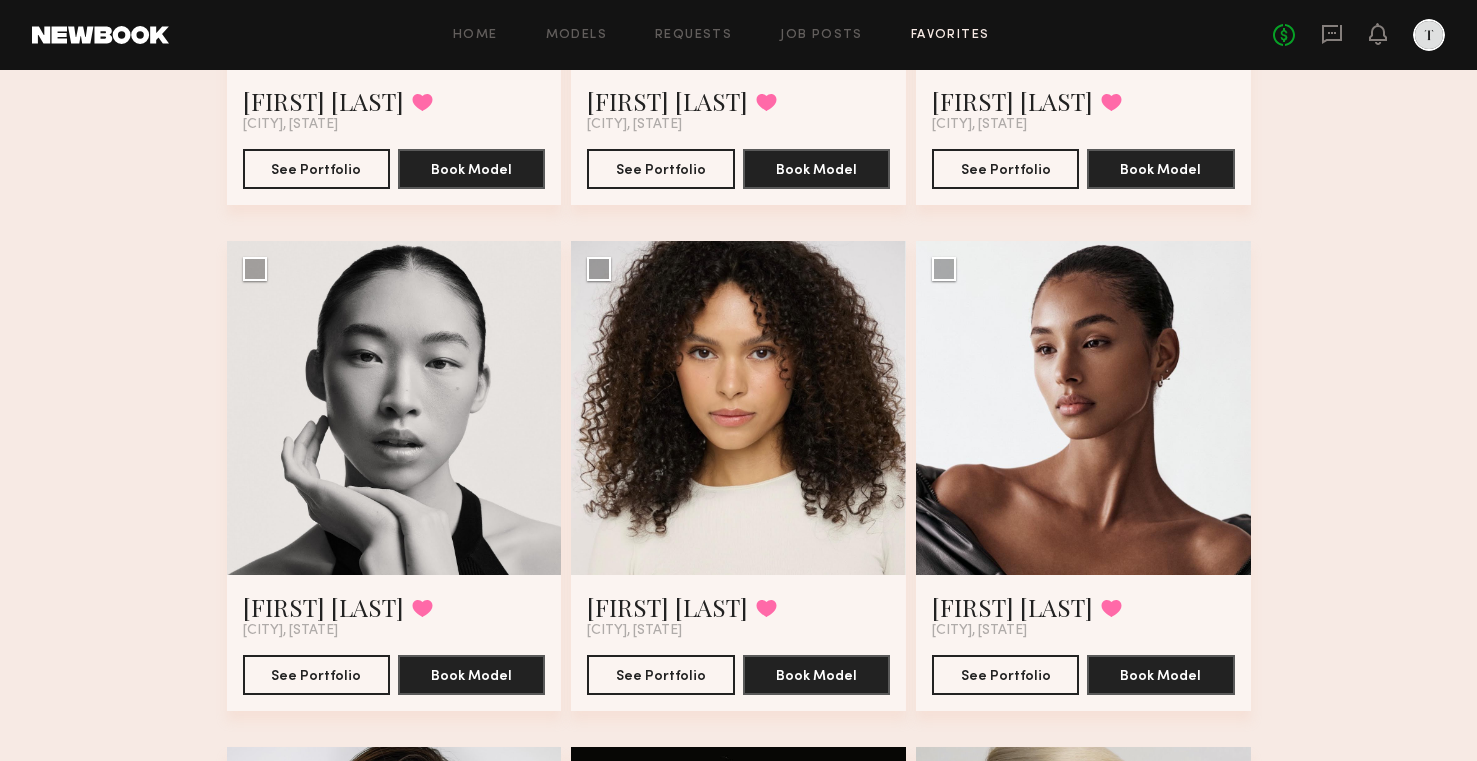 scroll, scrollTop: 515, scrollLeft: 0, axis: vertical 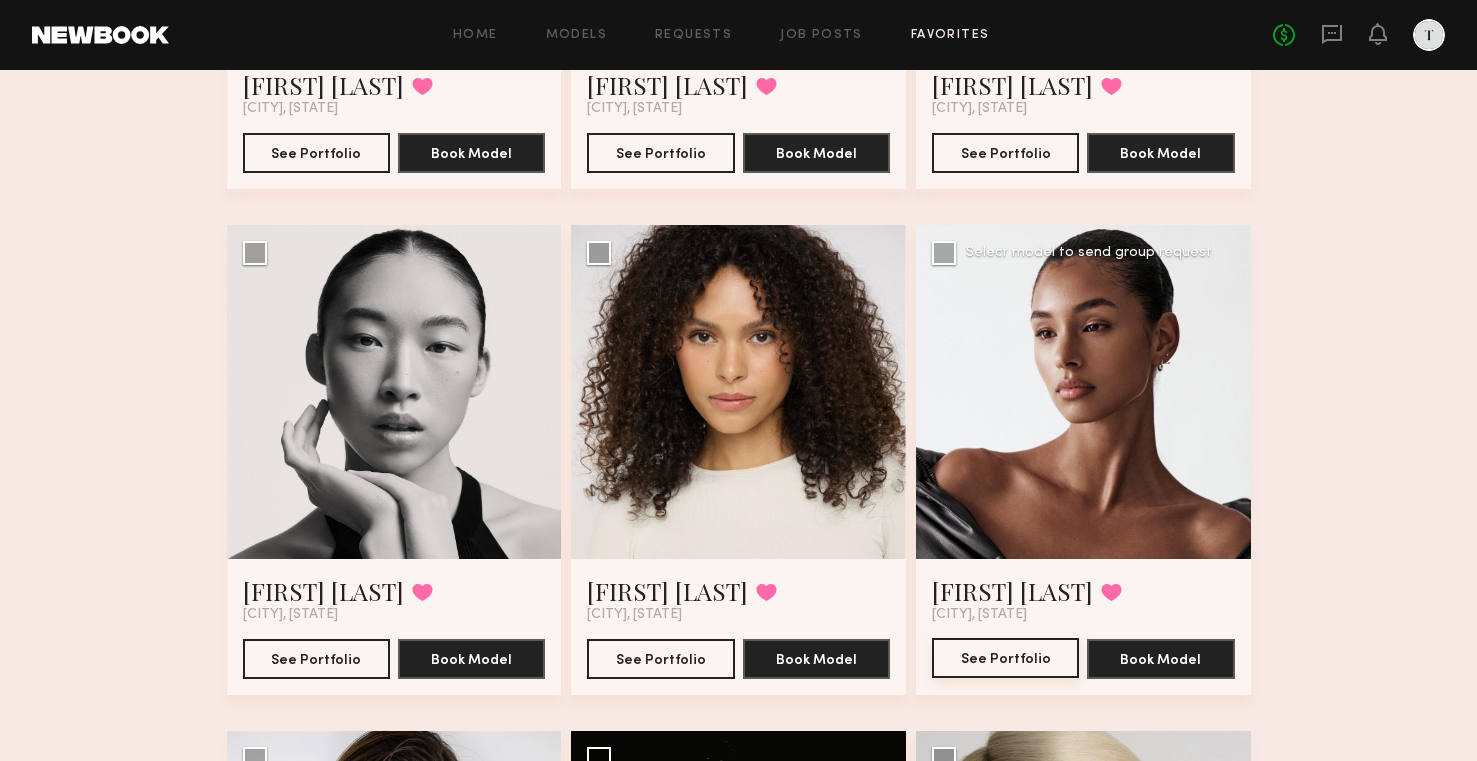click on "See Portfolio" 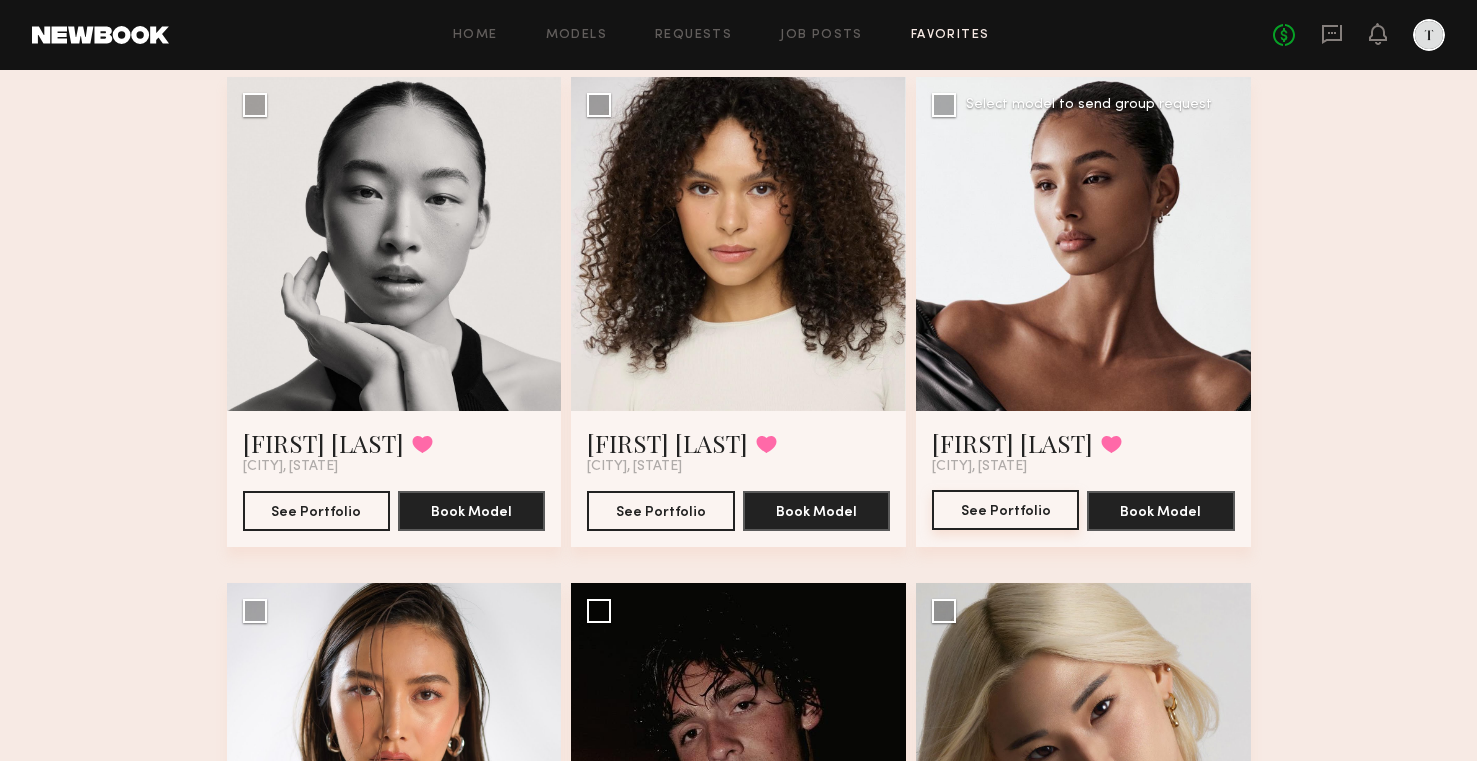 scroll, scrollTop: 664, scrollLeft: 0, axis: vertical 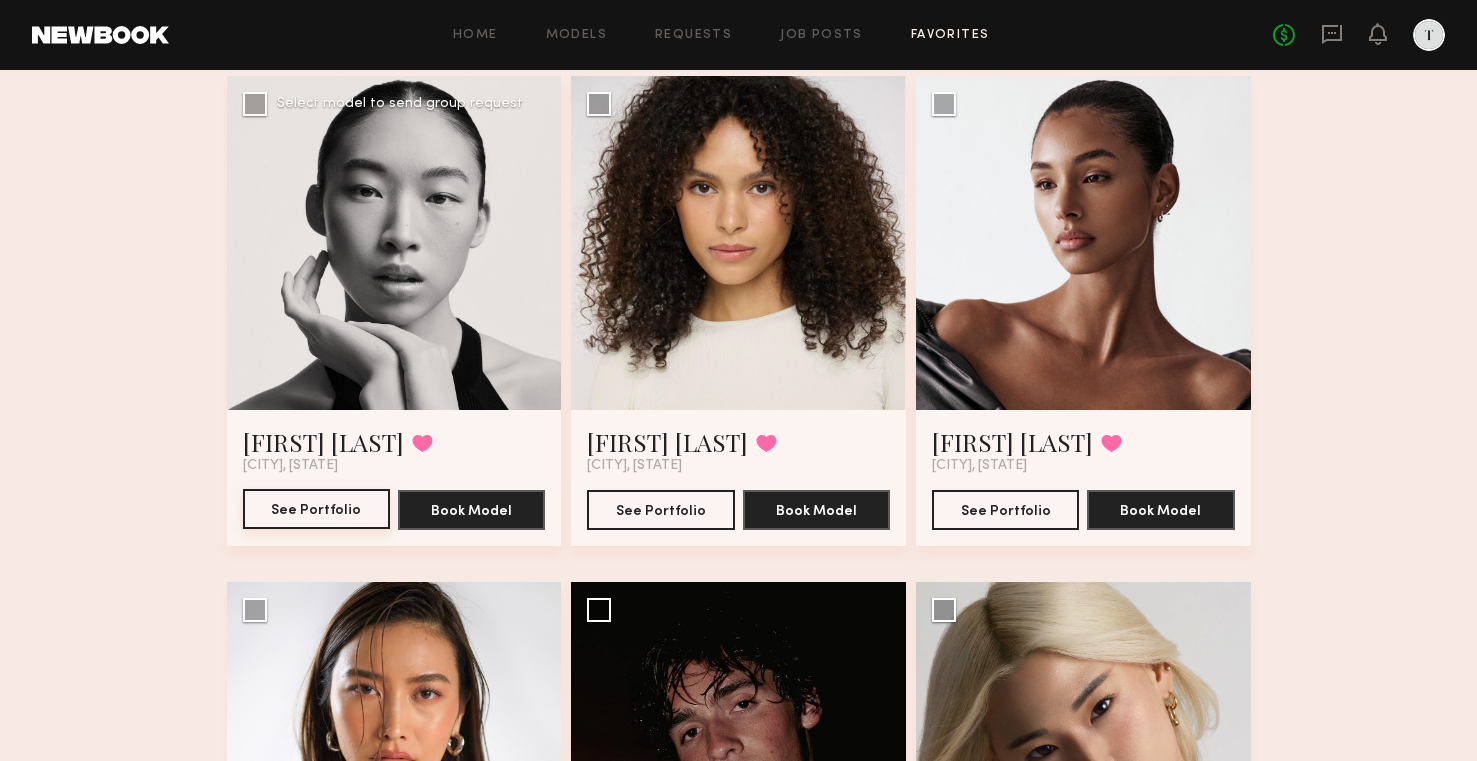 click on "See Portfolio" 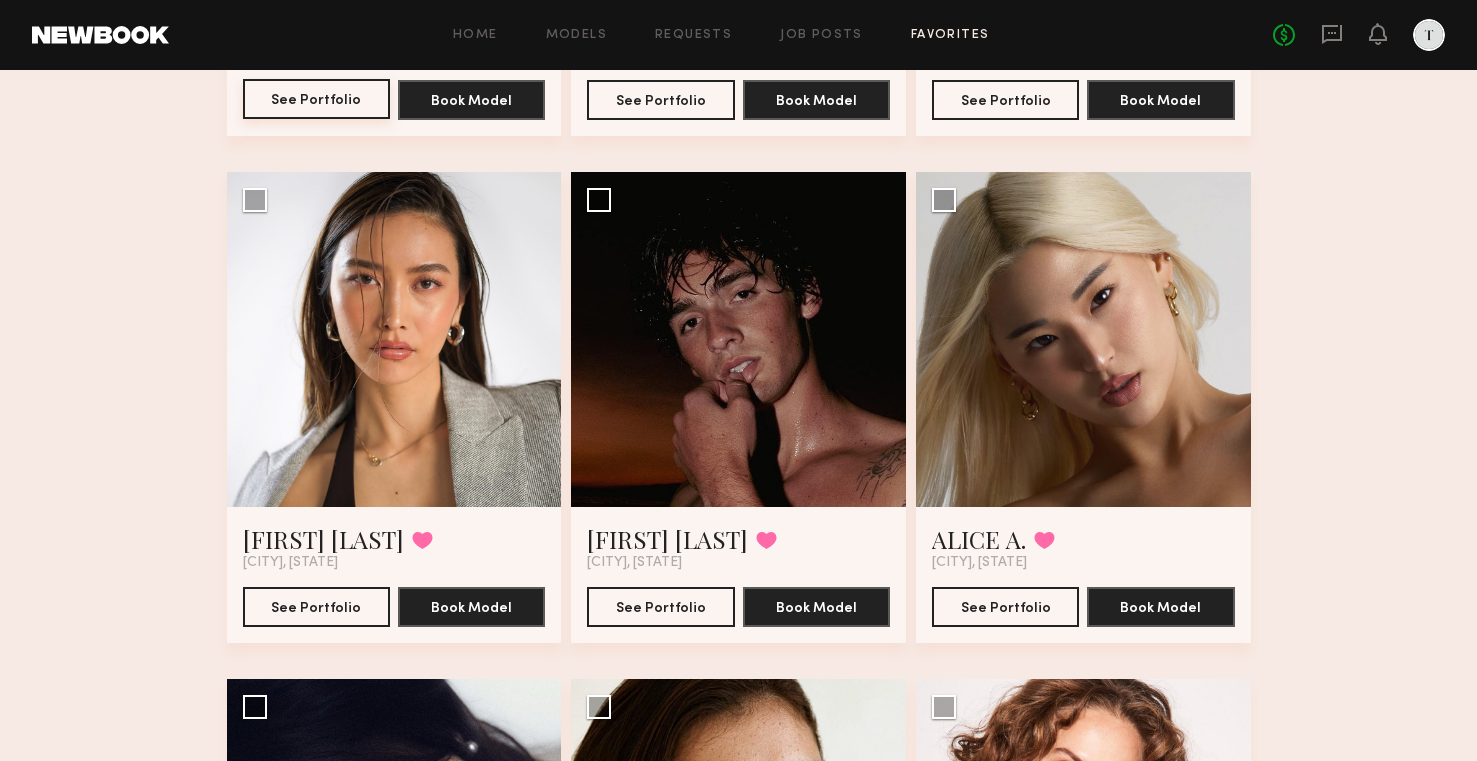 scroll, scrollTop: 0, scrollLeft: 0, axis: both 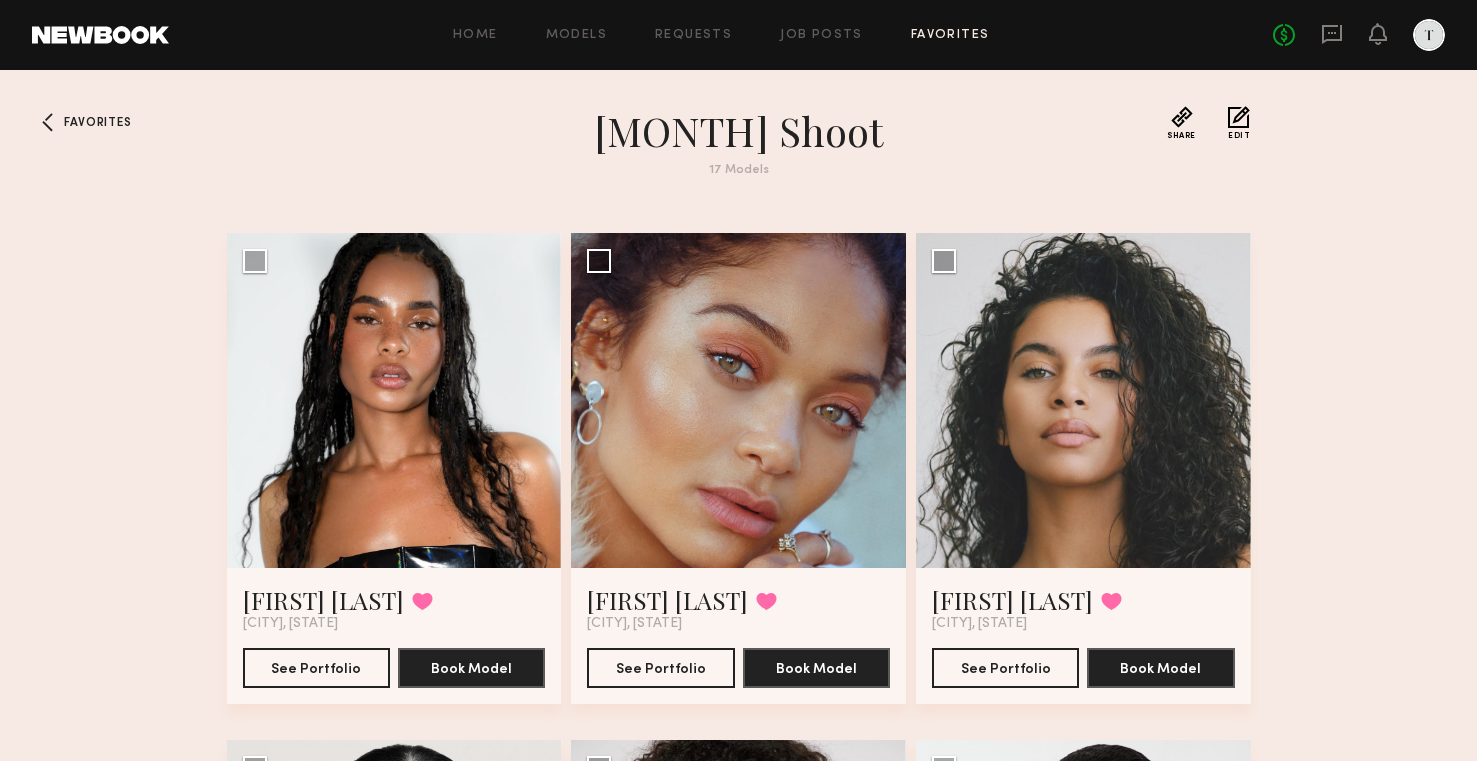 click on "Favorites" 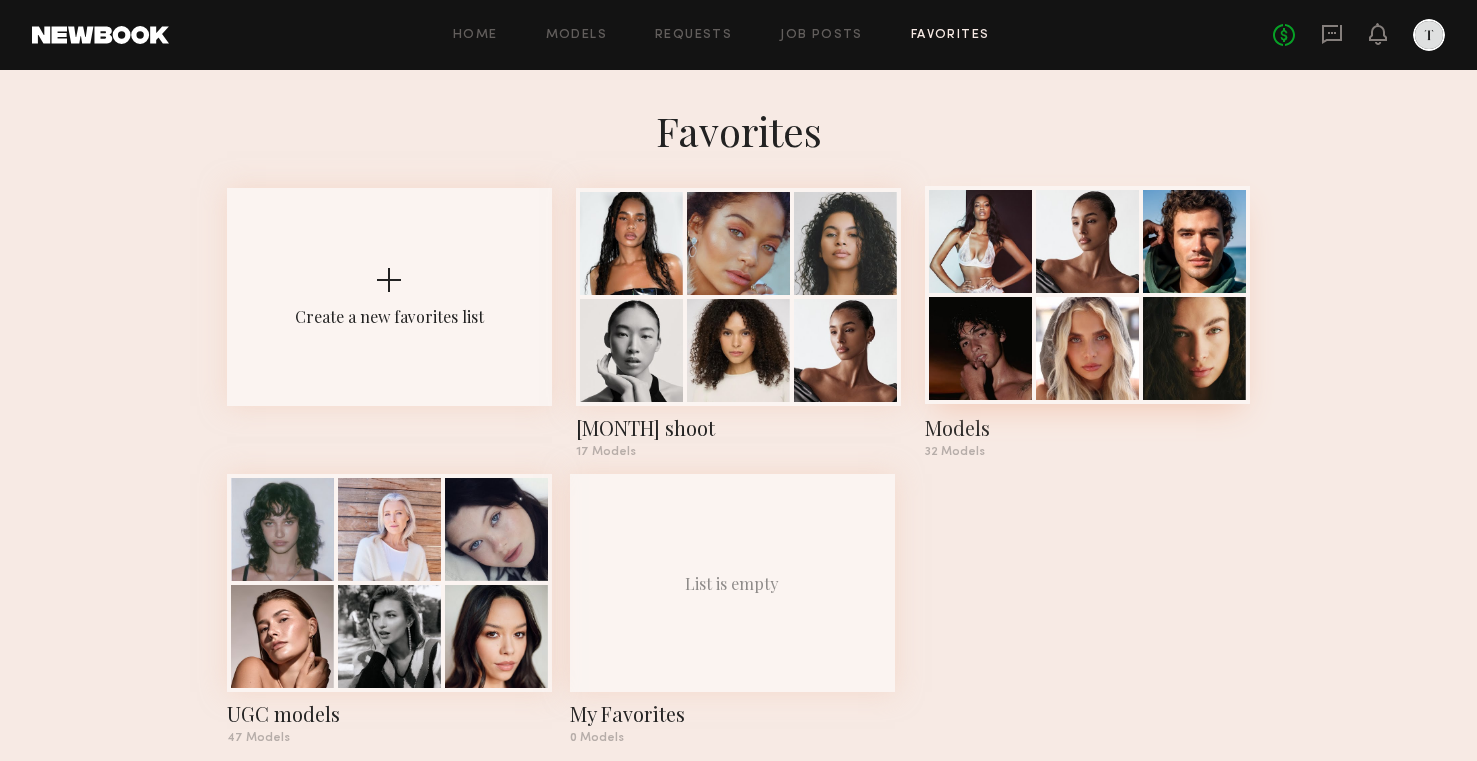 click 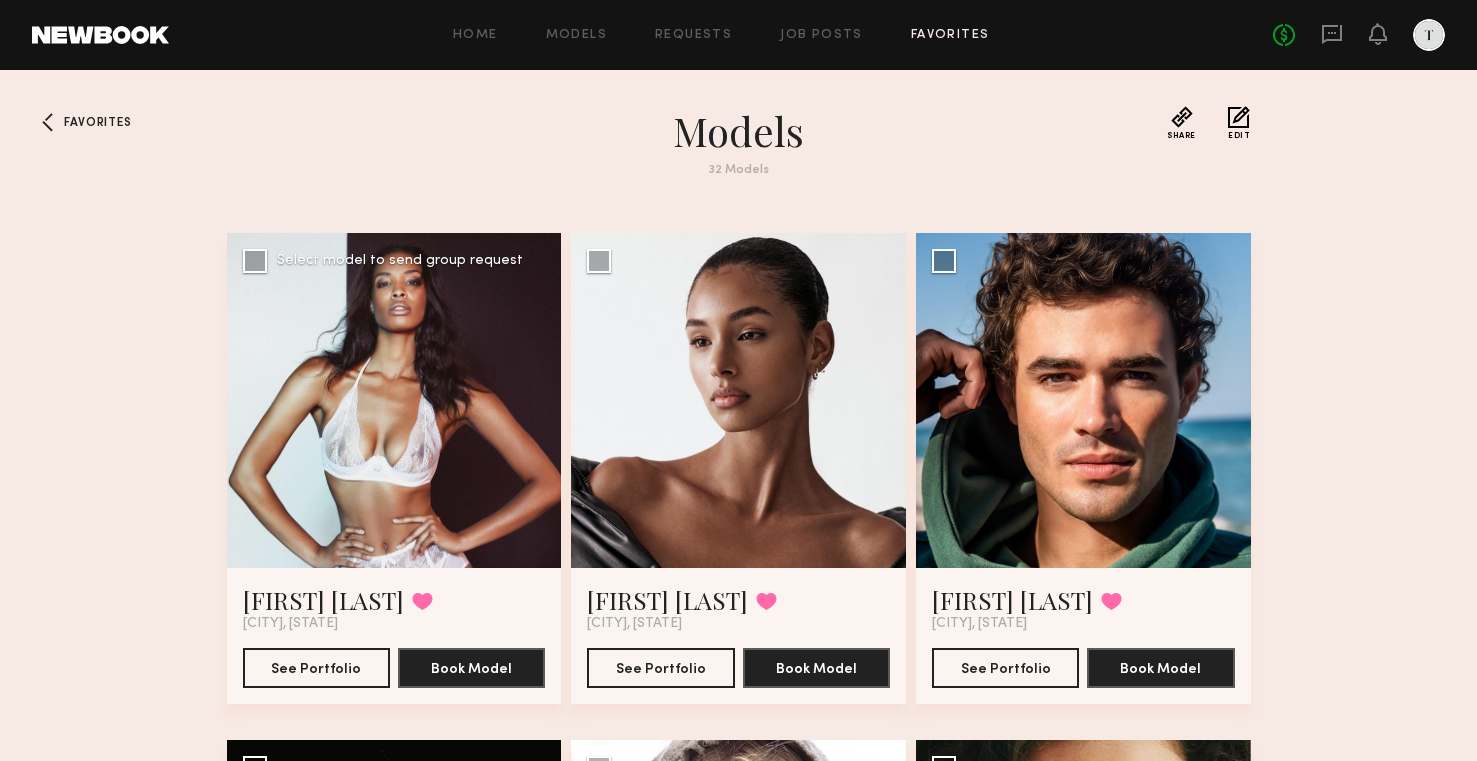 scroll, scrollTop: 4, scrollLeft: 0, axis: vertical 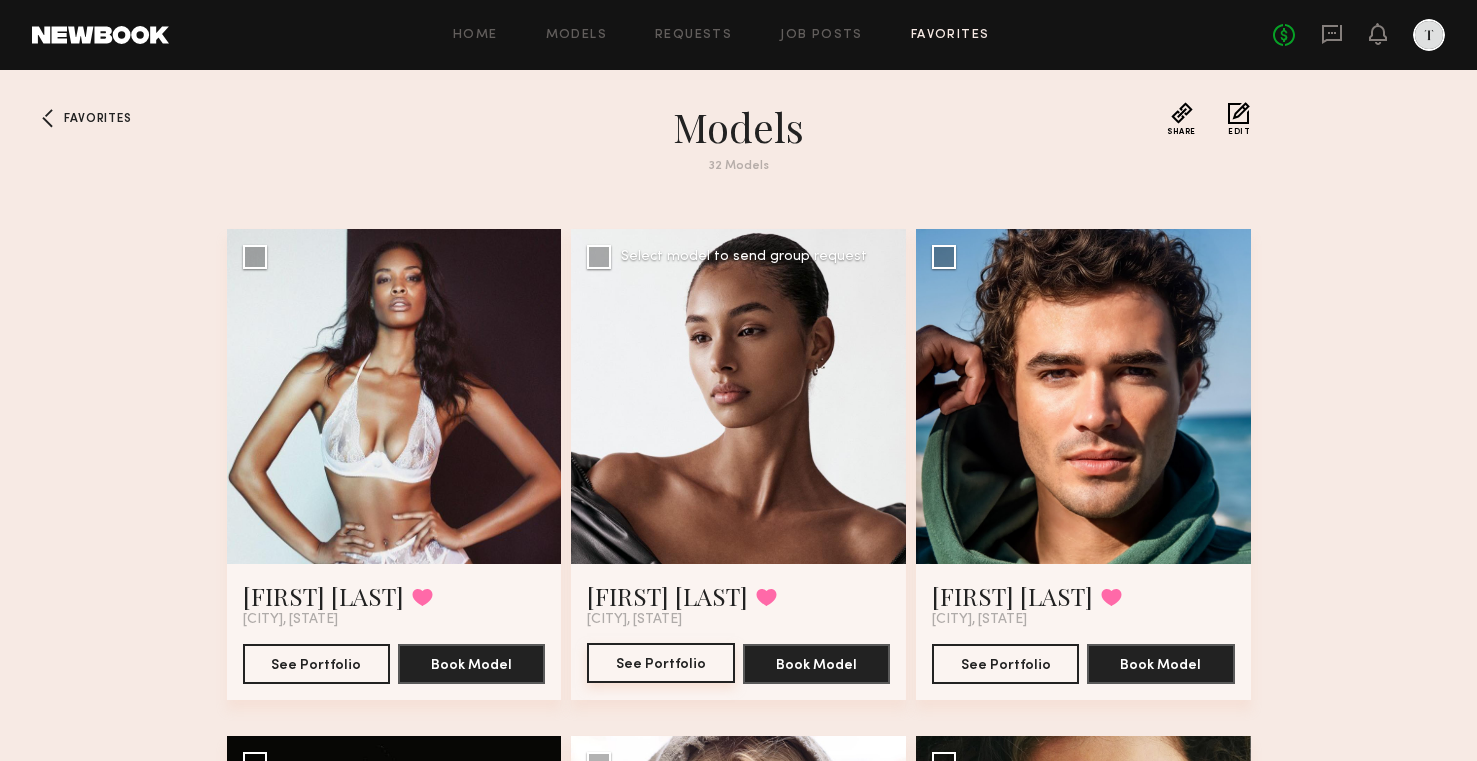 click on "See Portfolio" 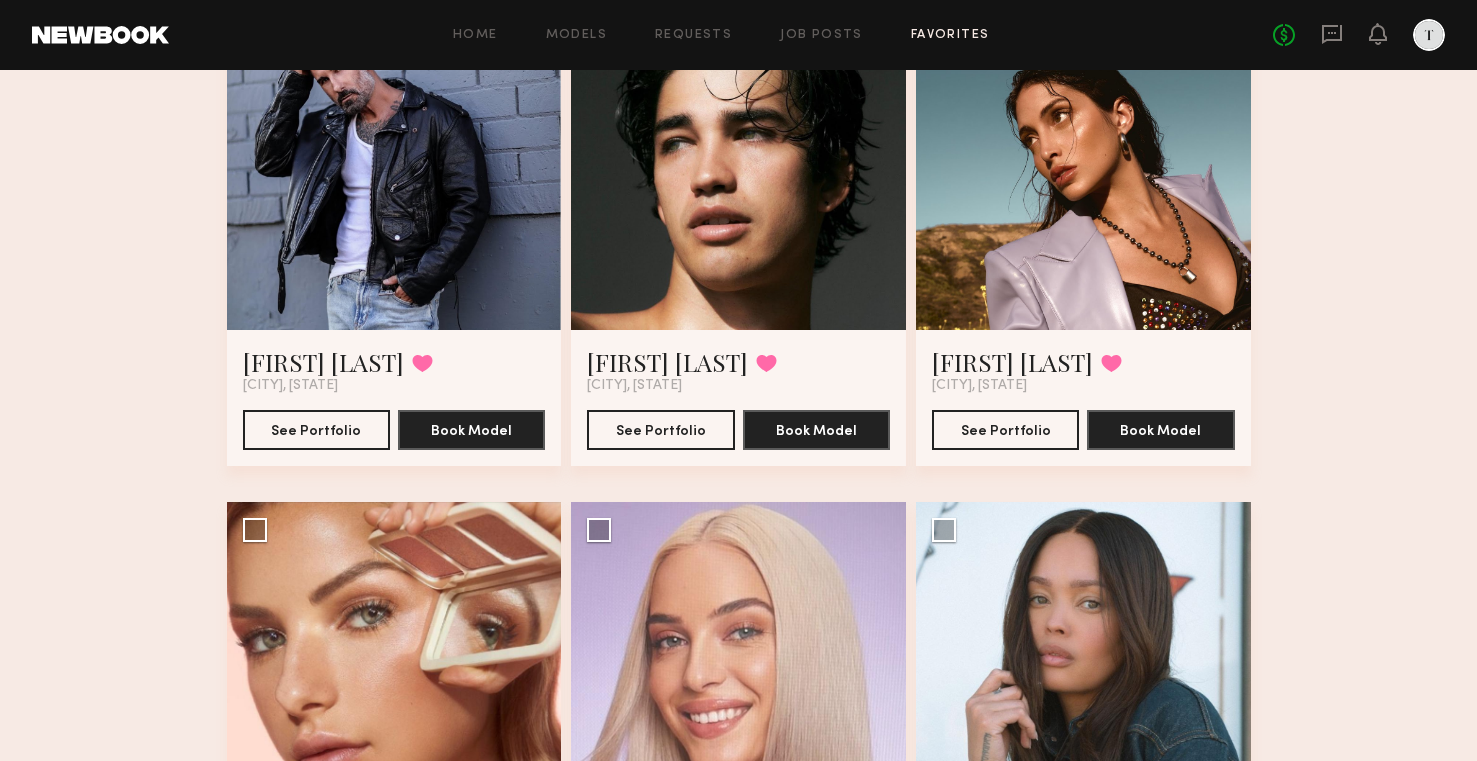 scroll, scrollTop: 3139, scrollLeft: 0, axis: vertical 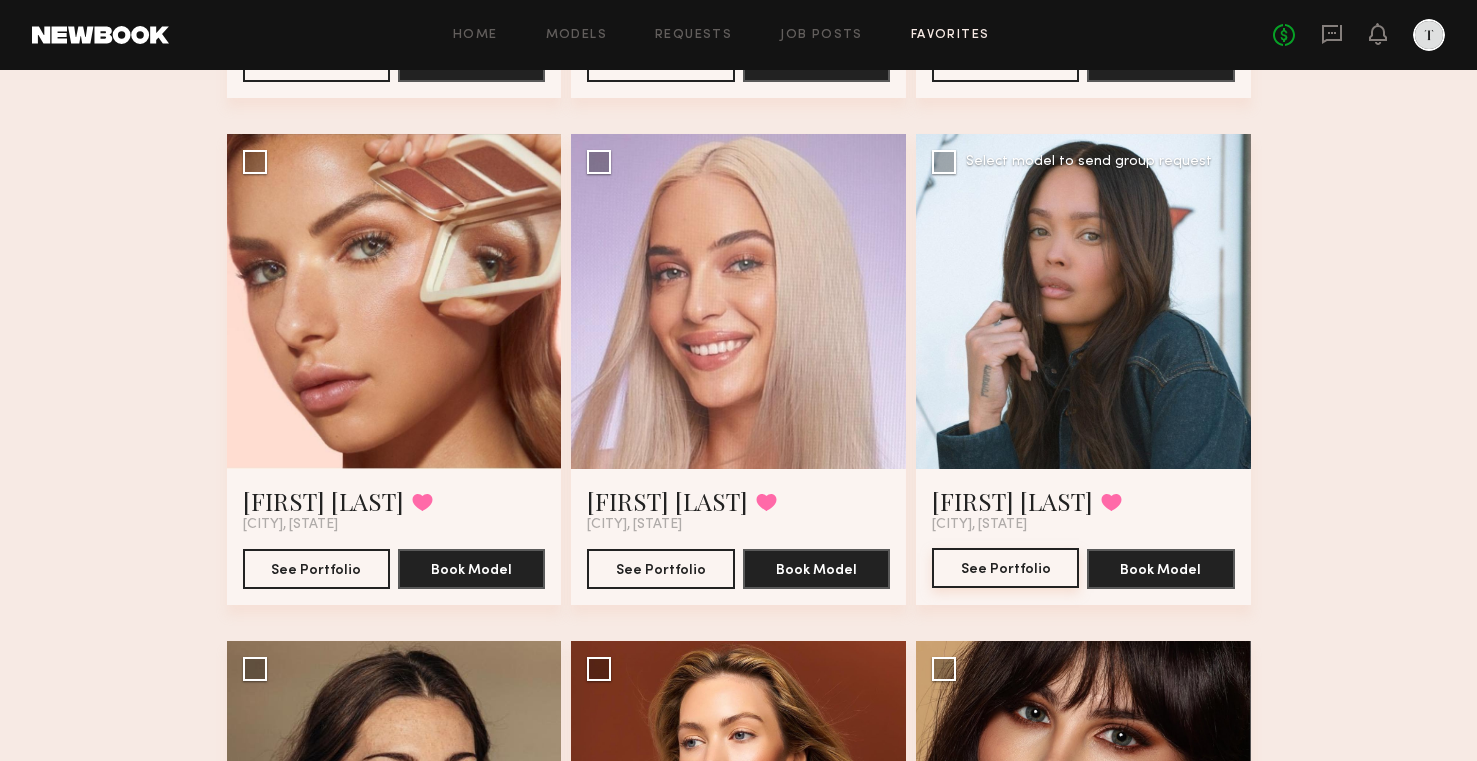 click on "See Portfolio" 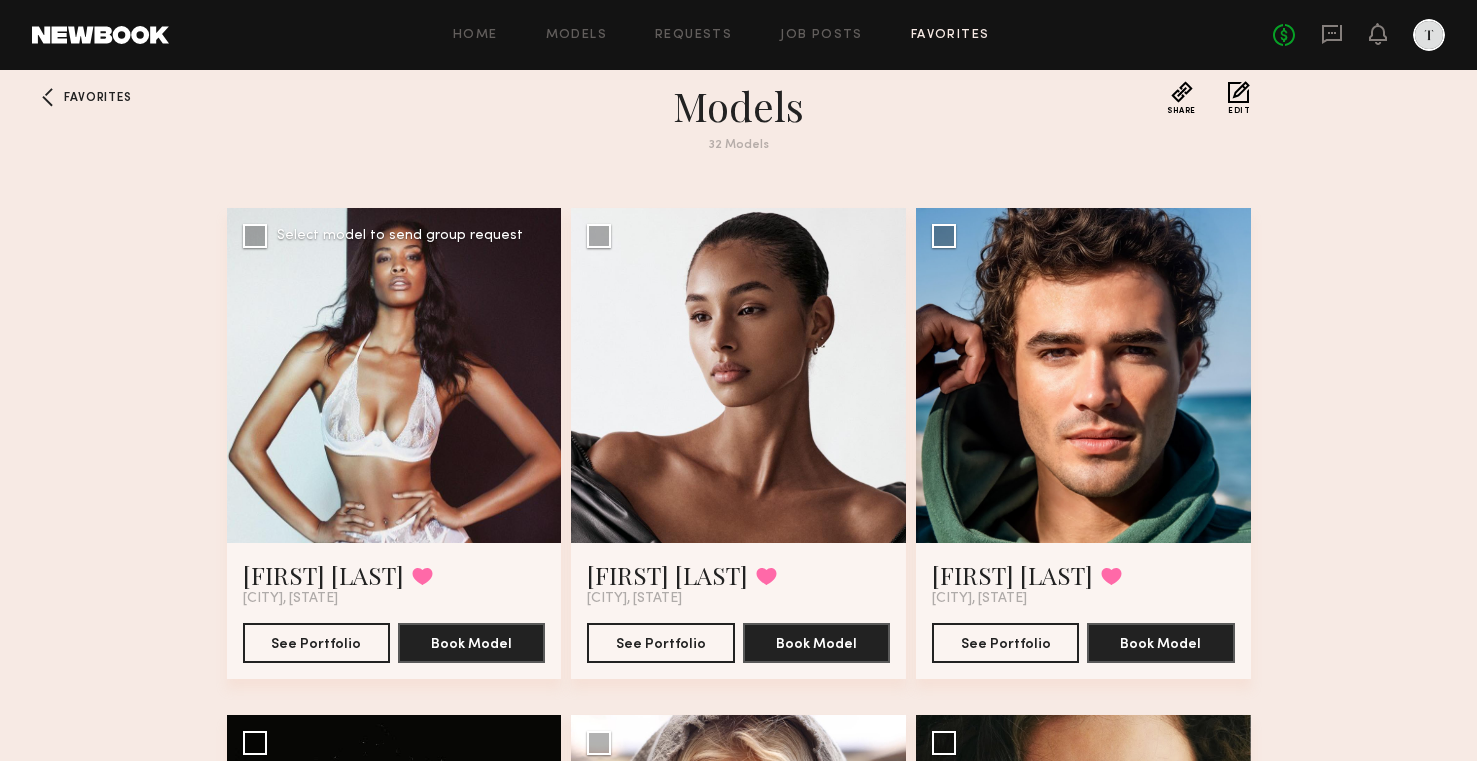 scroll, scrollTop: 0, scrollLeft: 0, axis: both 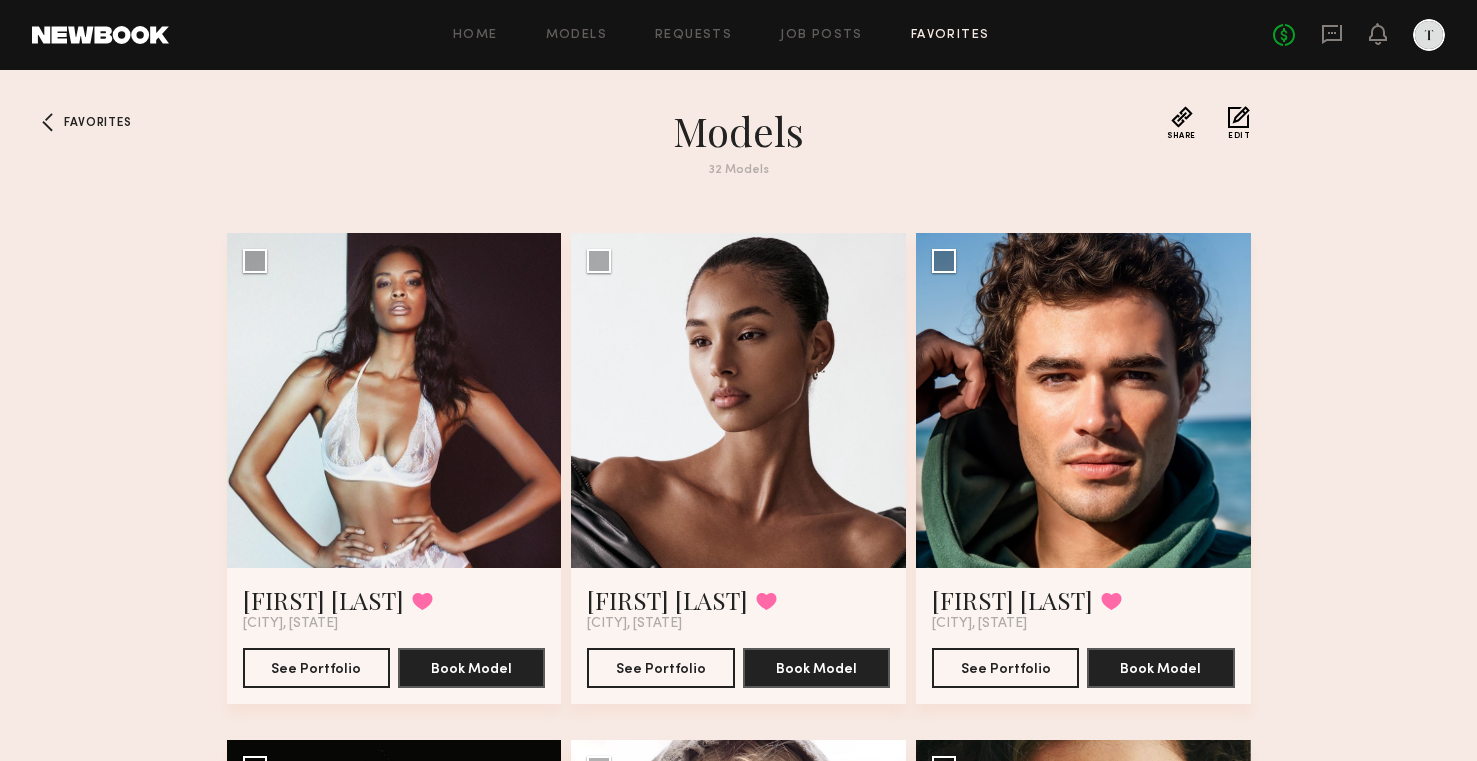 click on "Favorites" 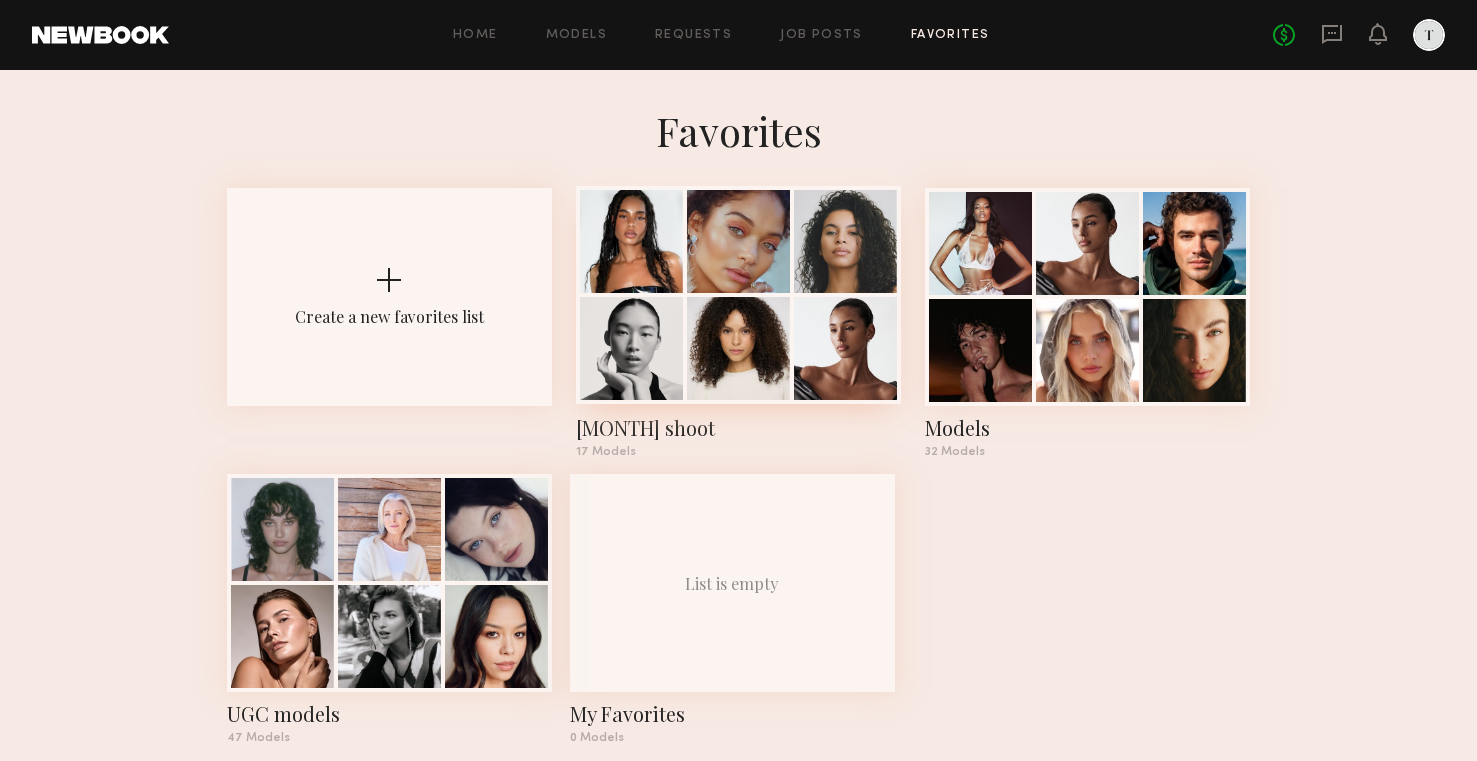 click 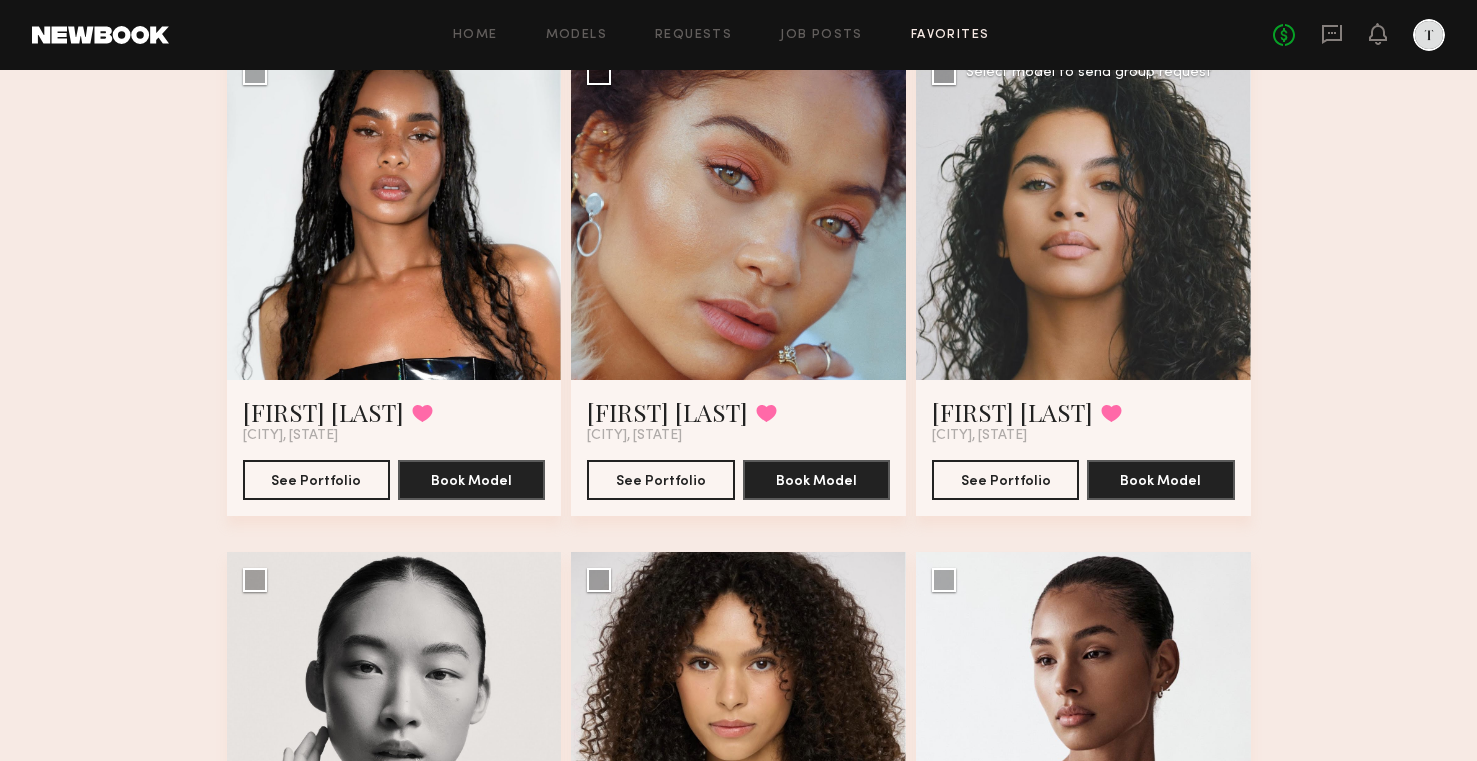 scroll, scrollTop: 613, scrollLeft: 0, axis: vertical 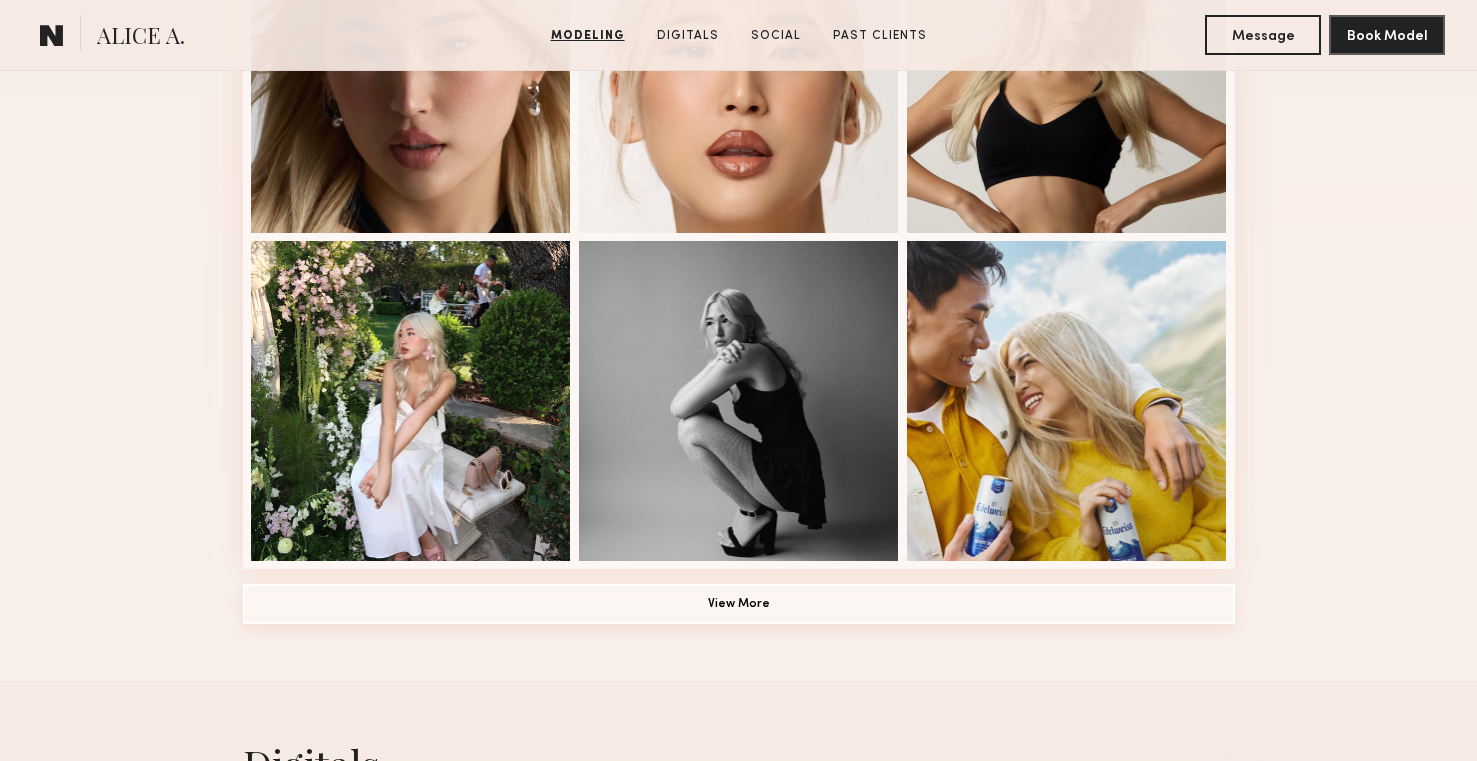 click on "View More" 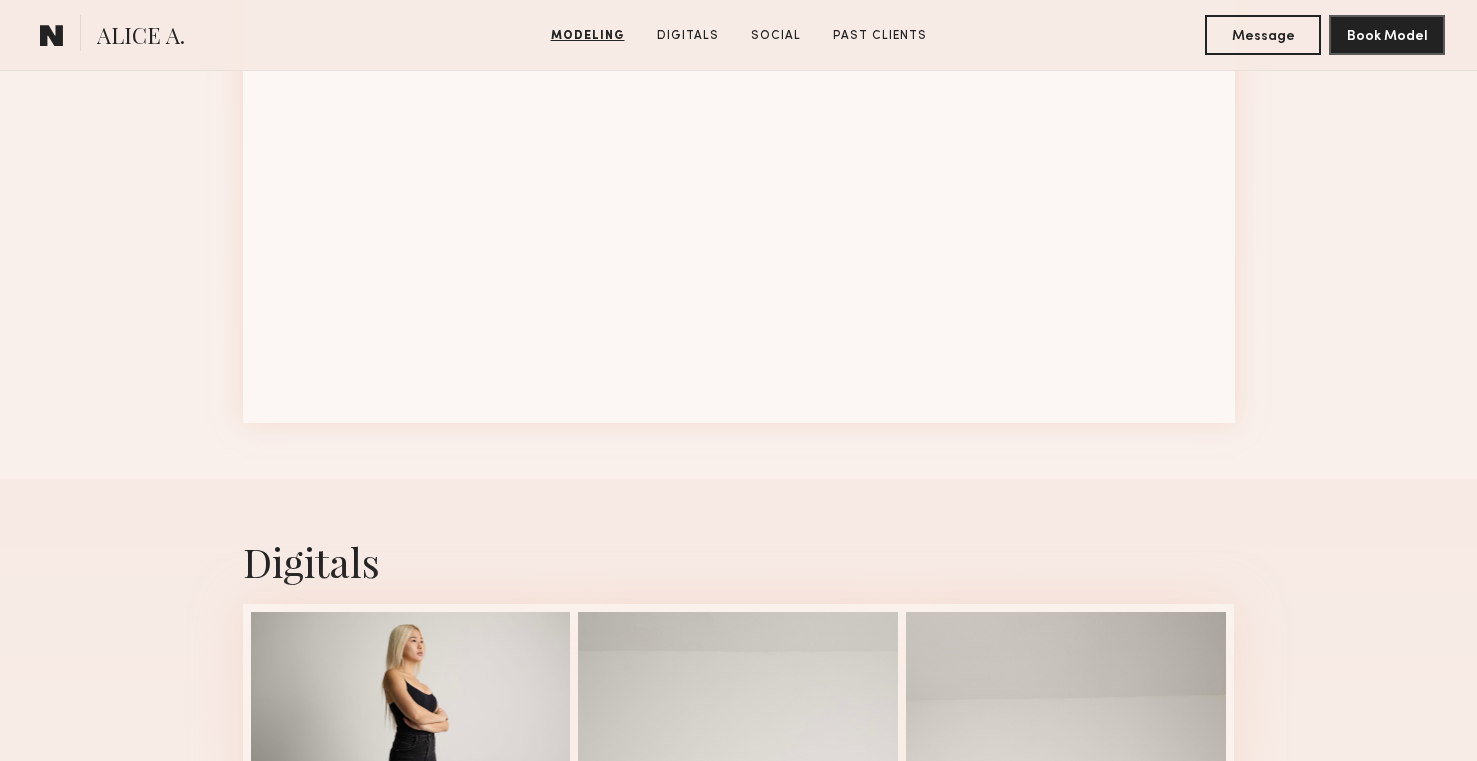 scroll, scrollTop: 2886, scrollLeft: 0, axis: vertical 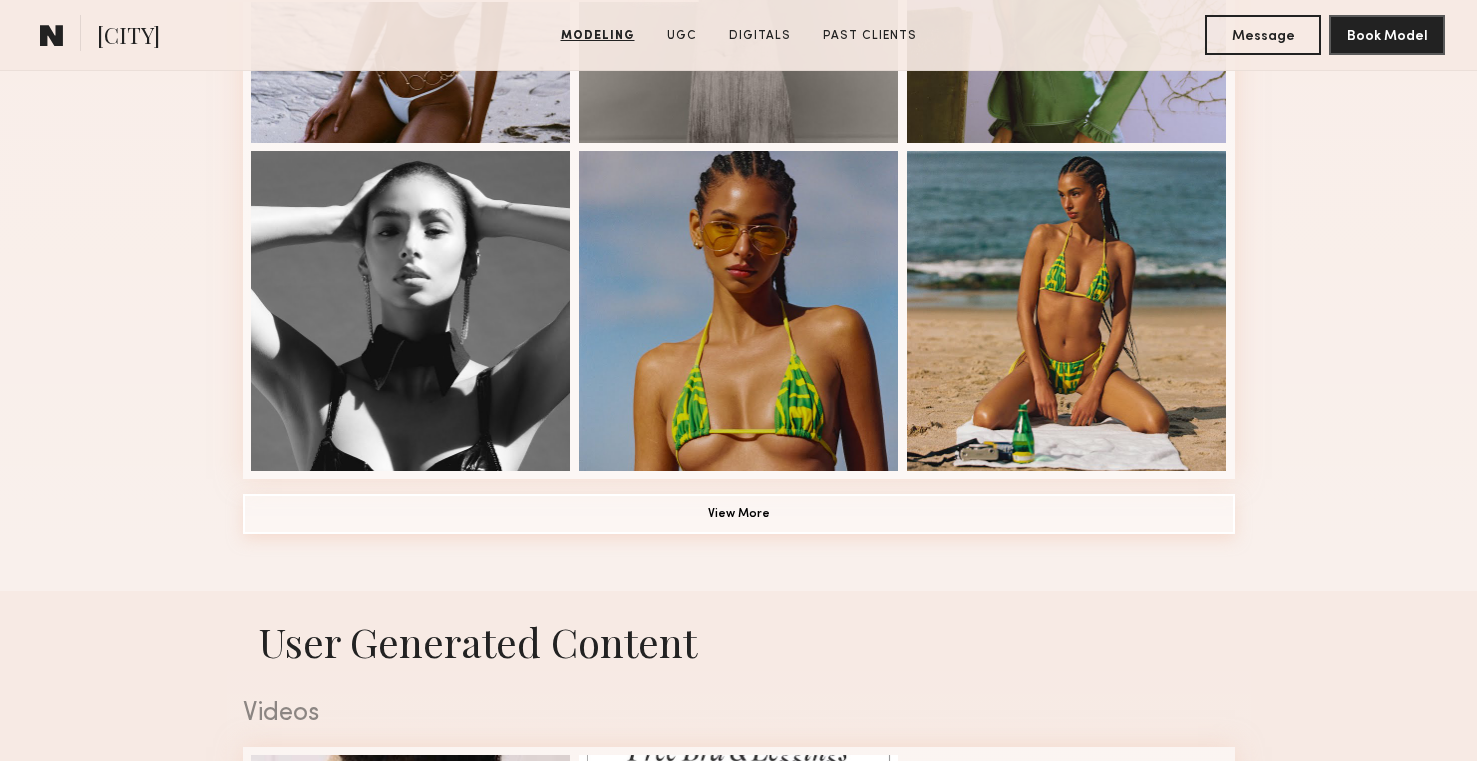 click on "View More" 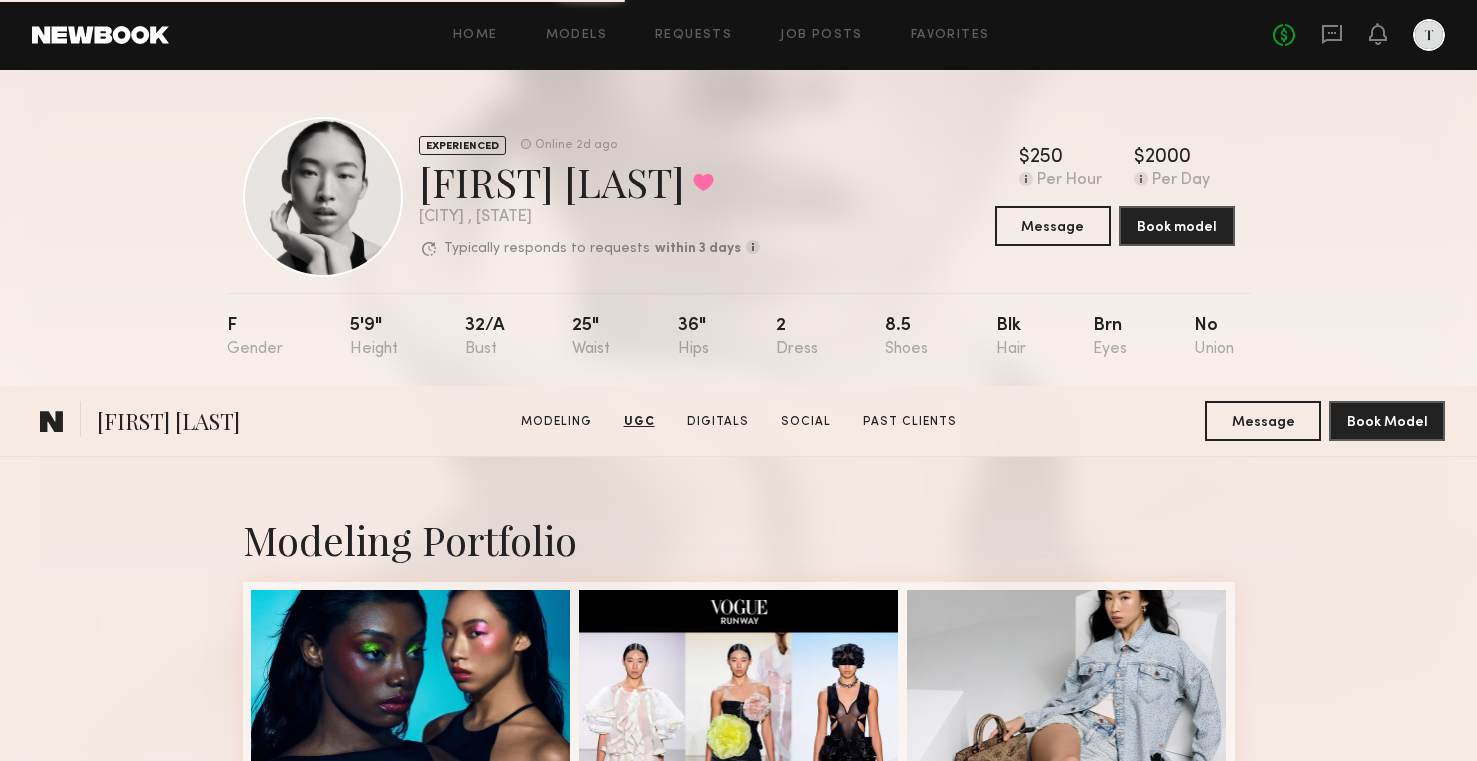 scroll, scrollTop: 0, scrollLeft: 0, axis: both 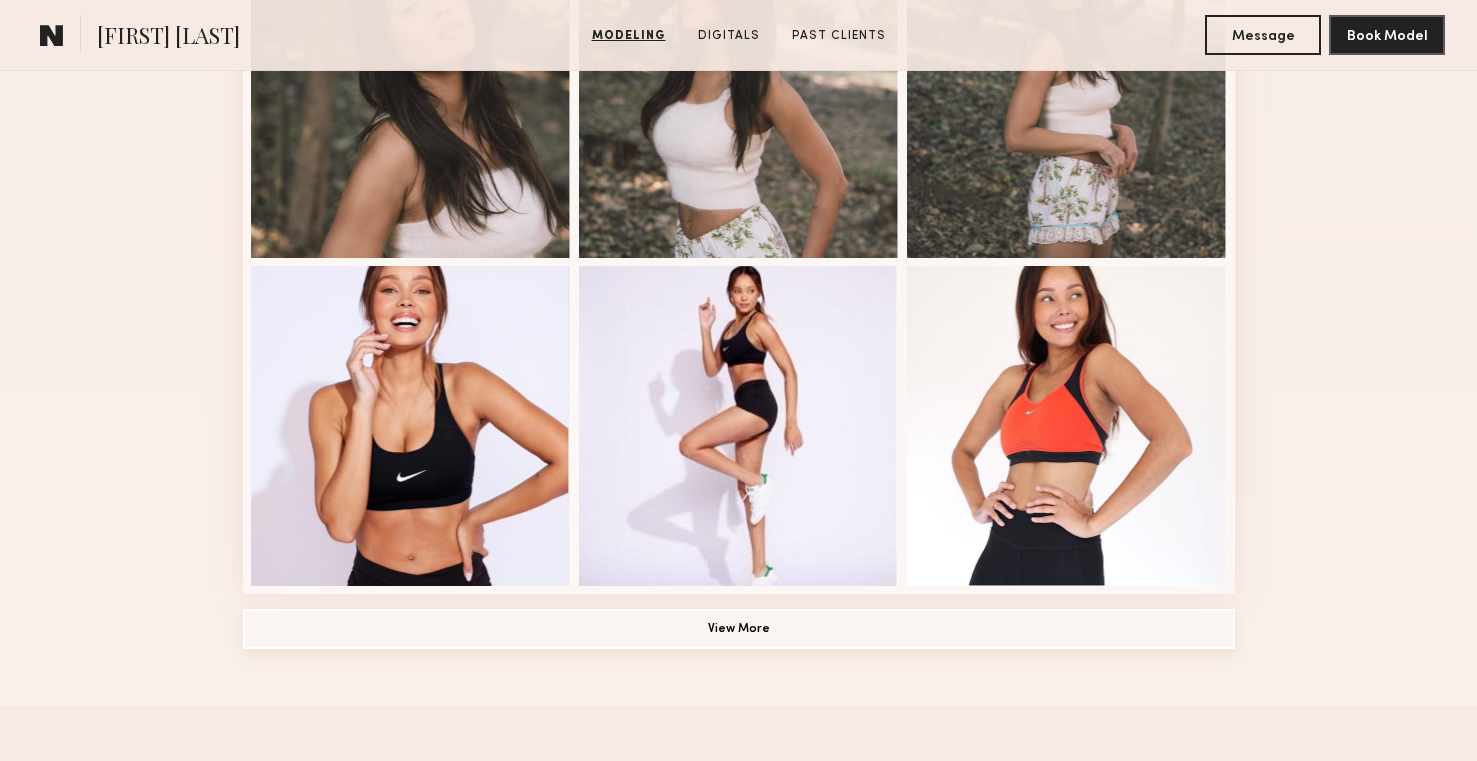 click on "View More" 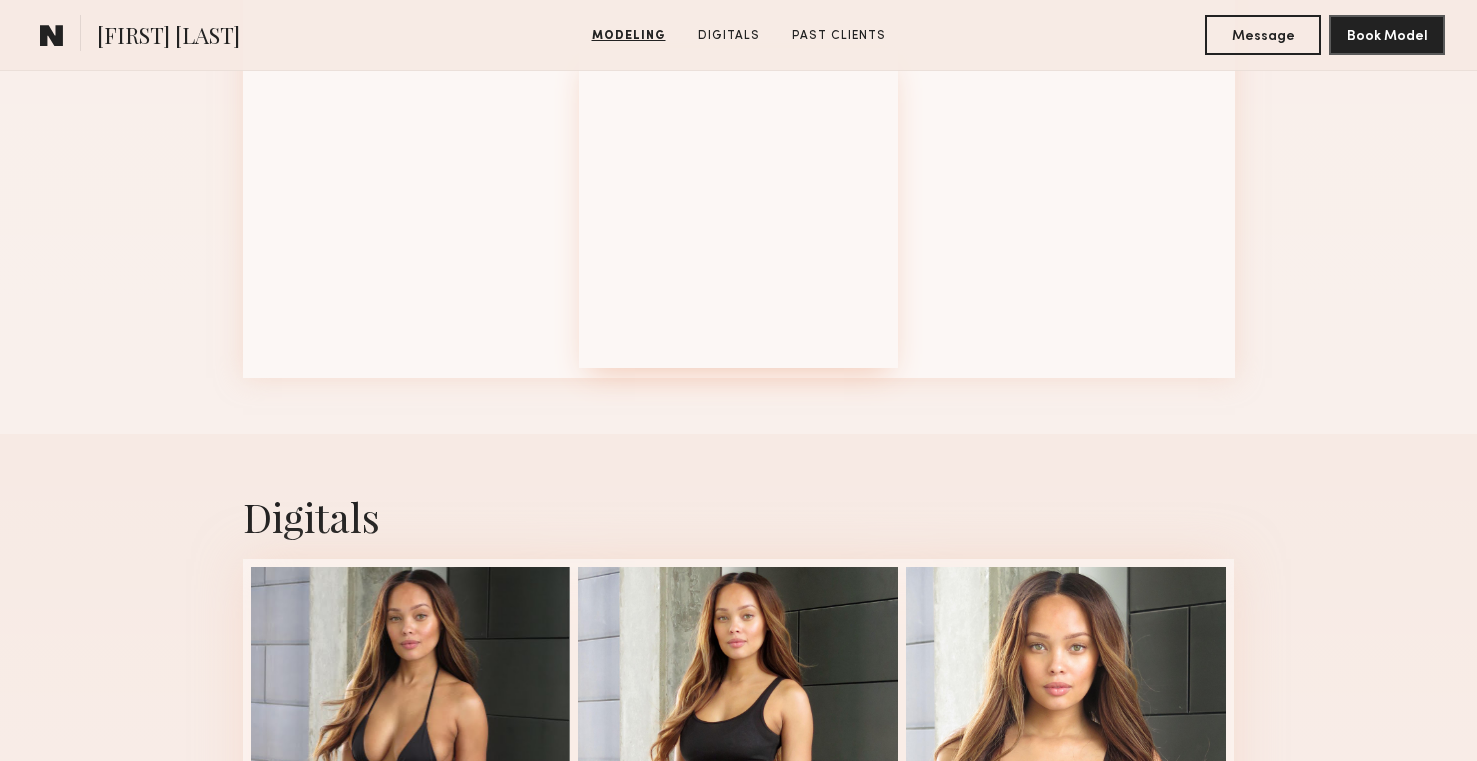scroll, scrollTop: 2889, scrollLeft: 0, axis: vertical 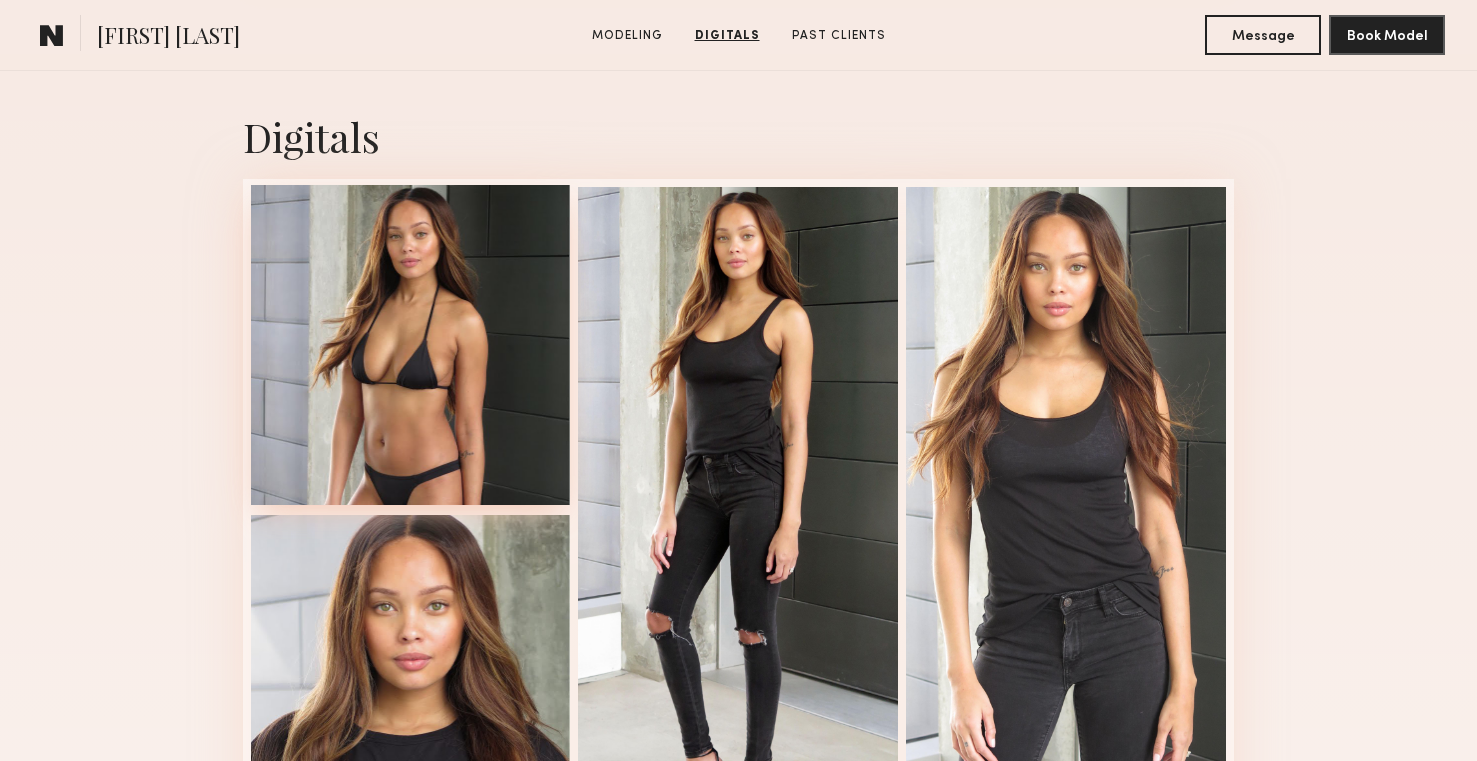 click at bounding box center (411, 345) 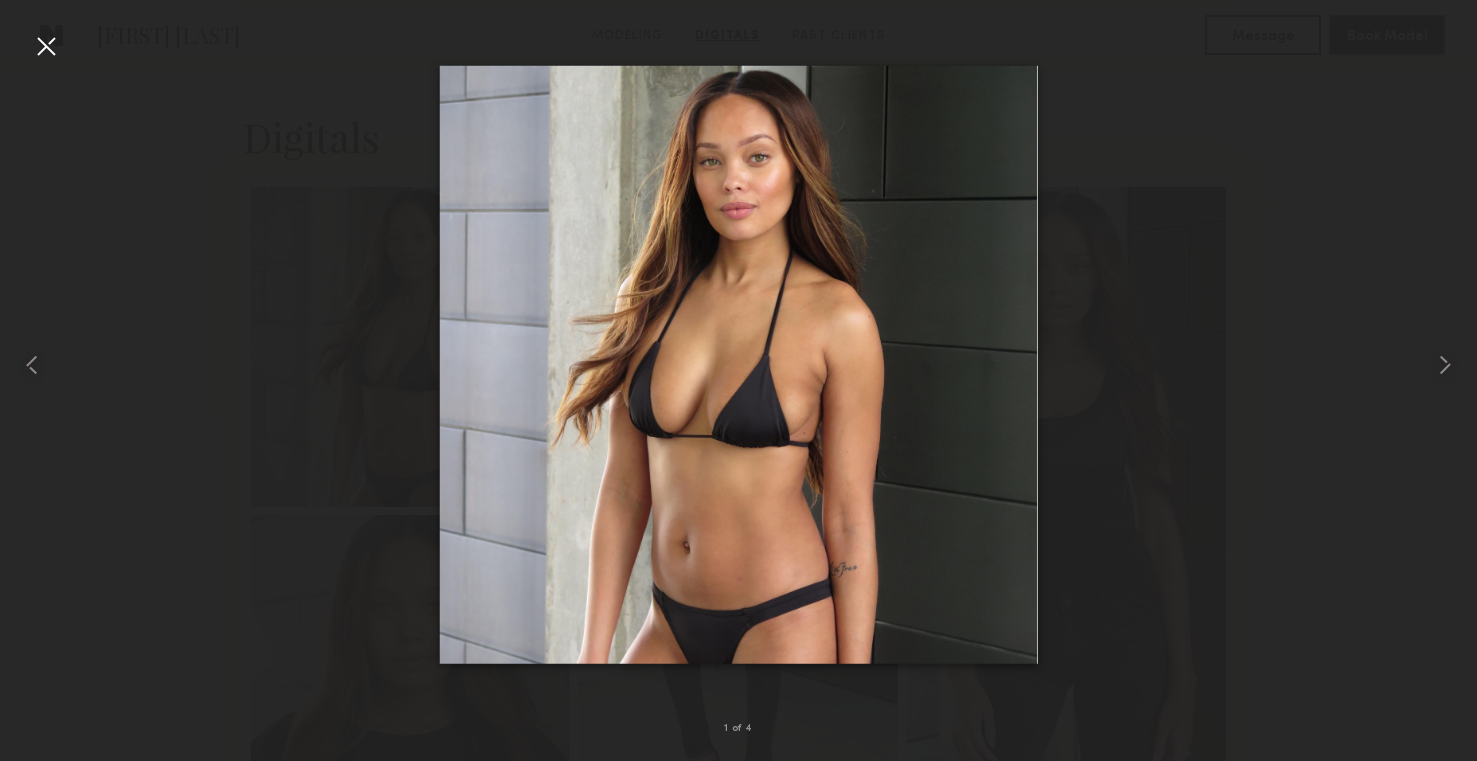 click at bounding box center [46, 46] 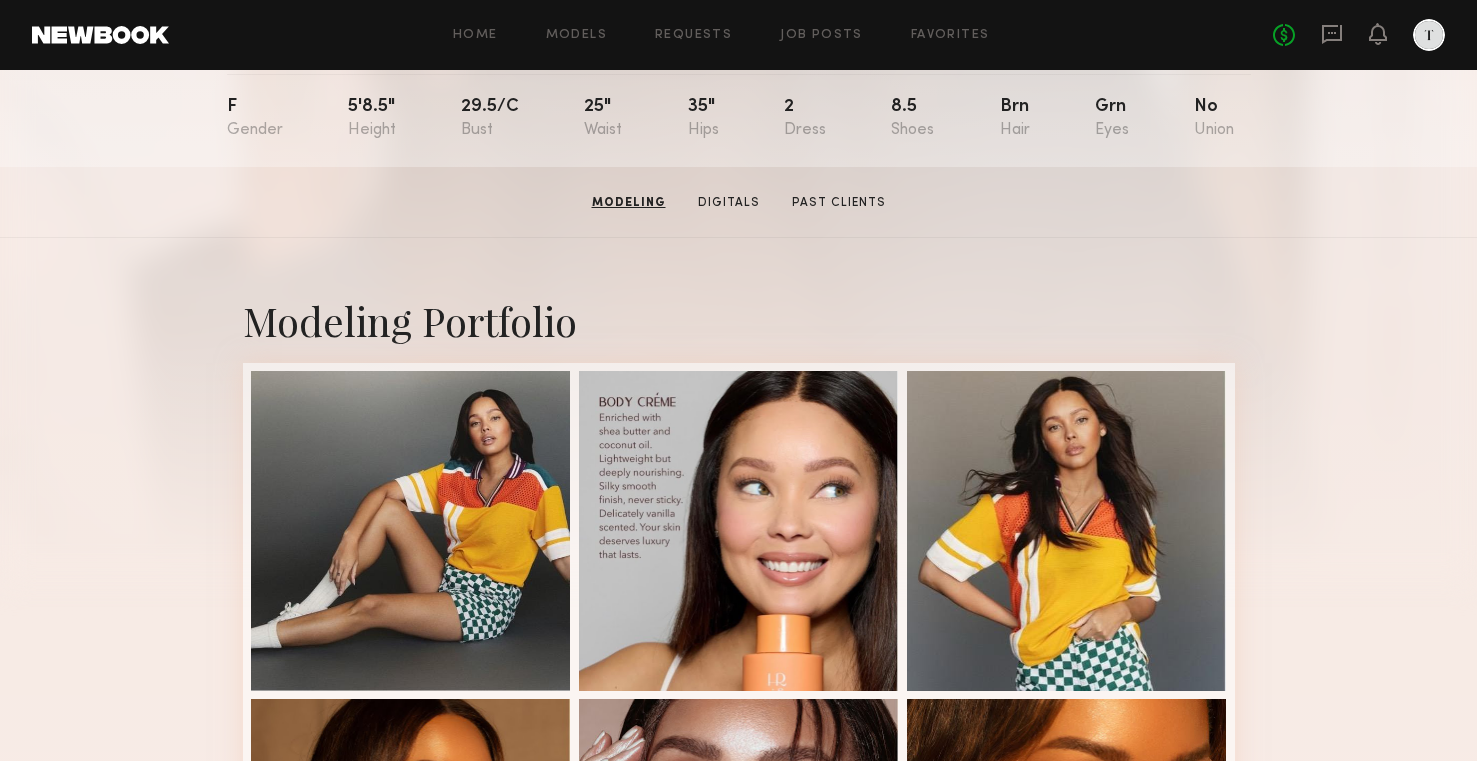 scroll, scrollTop: 0, scrollLeft: 0, axis: both 